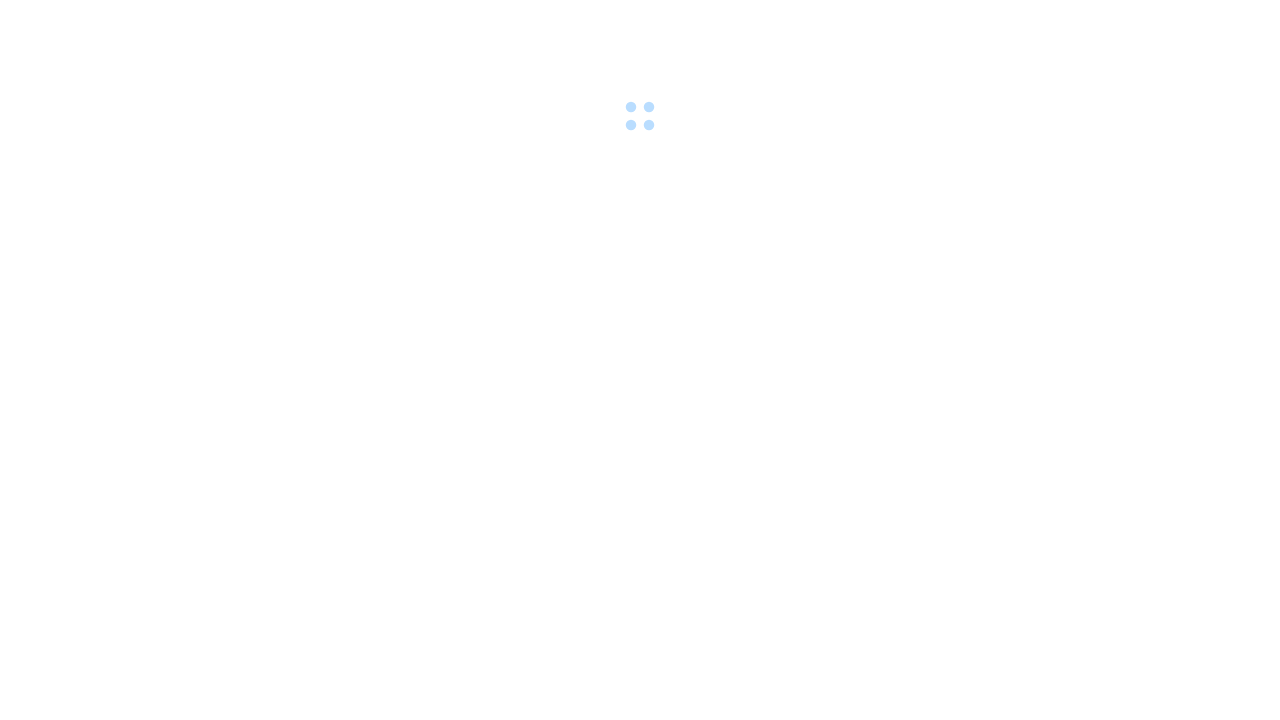 scroll, scrollTop: 0, scrollLeft: 0, axis: both 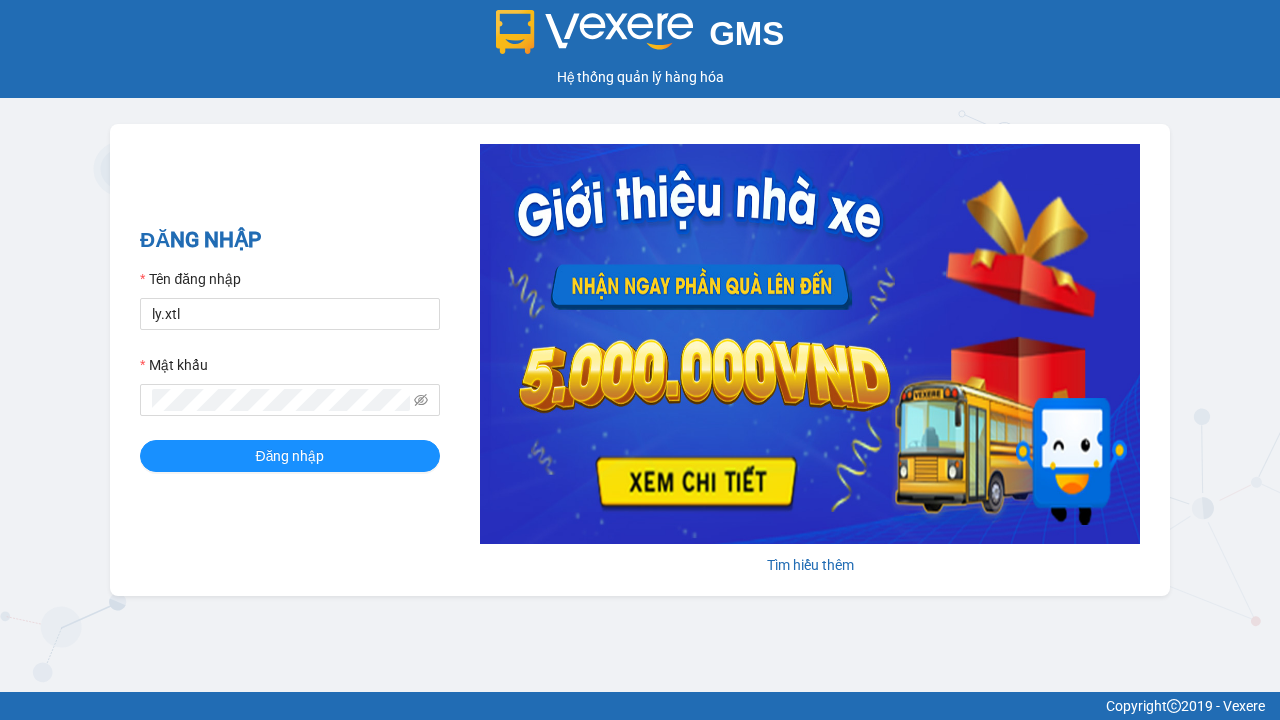 type on "ly.xtl" 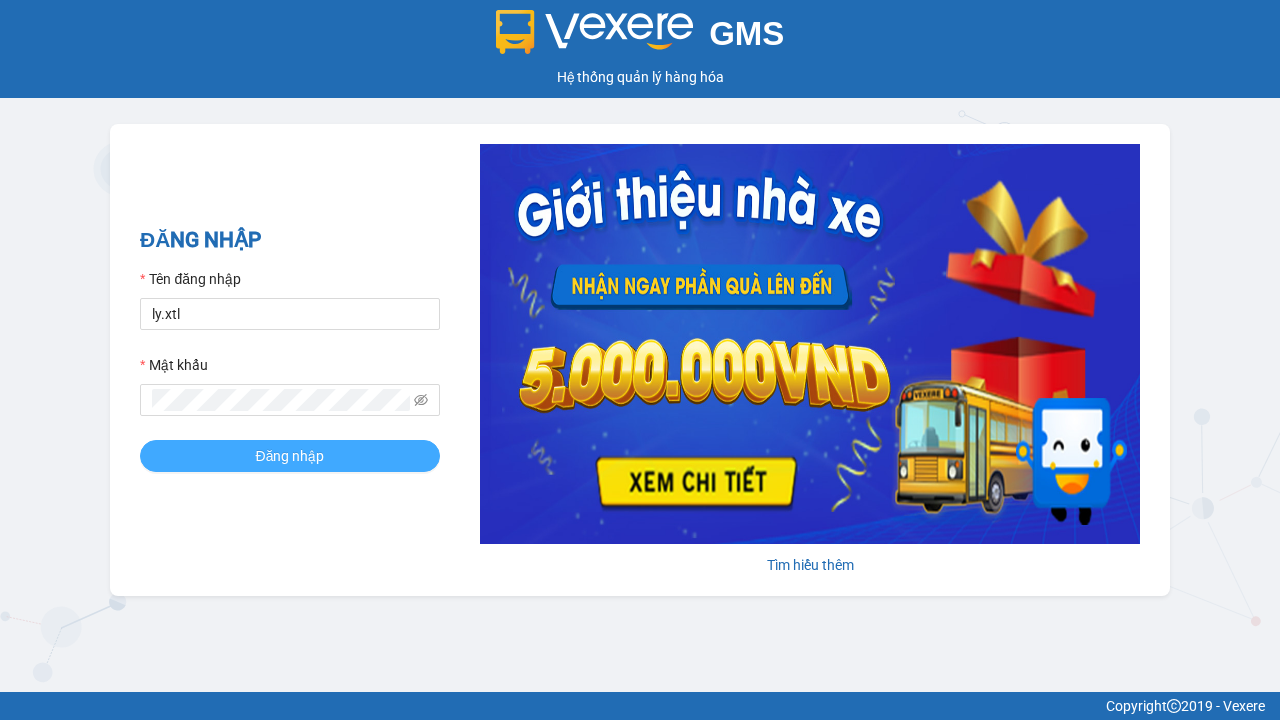 click on "Đăng nhập" at bounding box center (290, 456) 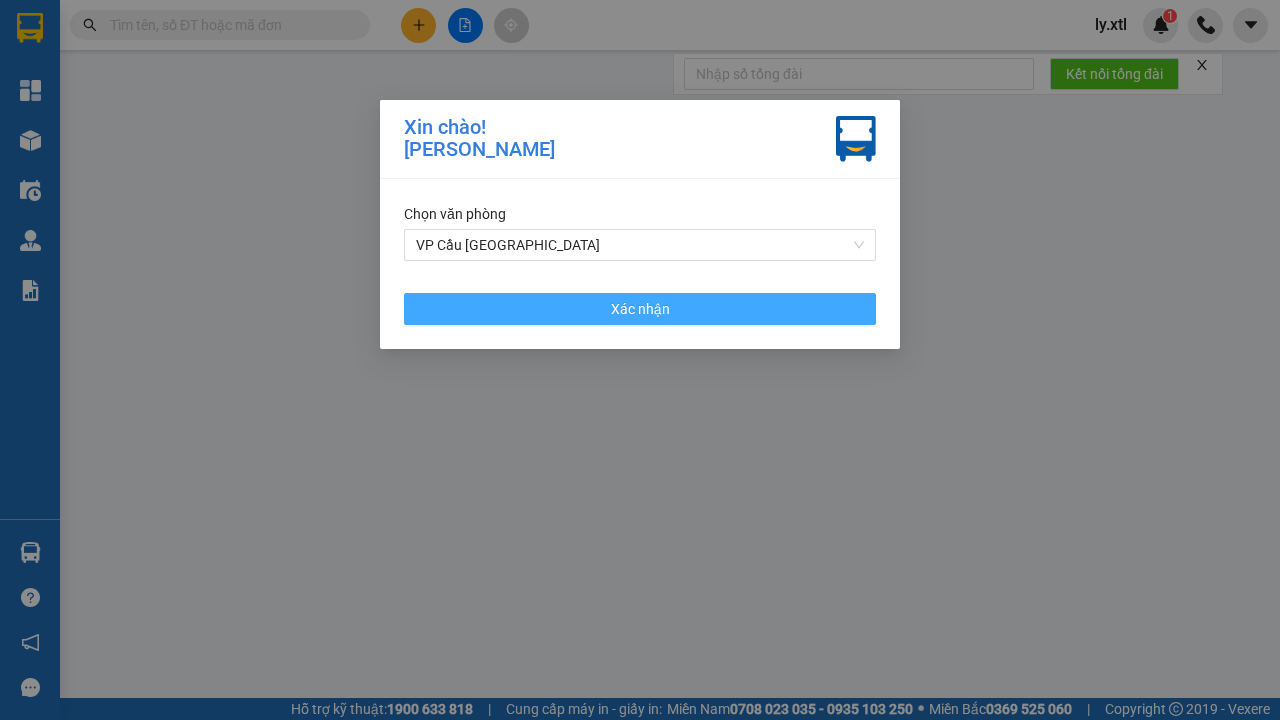 click on "VP Cầu [GEOGRAPHIC_DATA]" at bounding box center (640, 245) 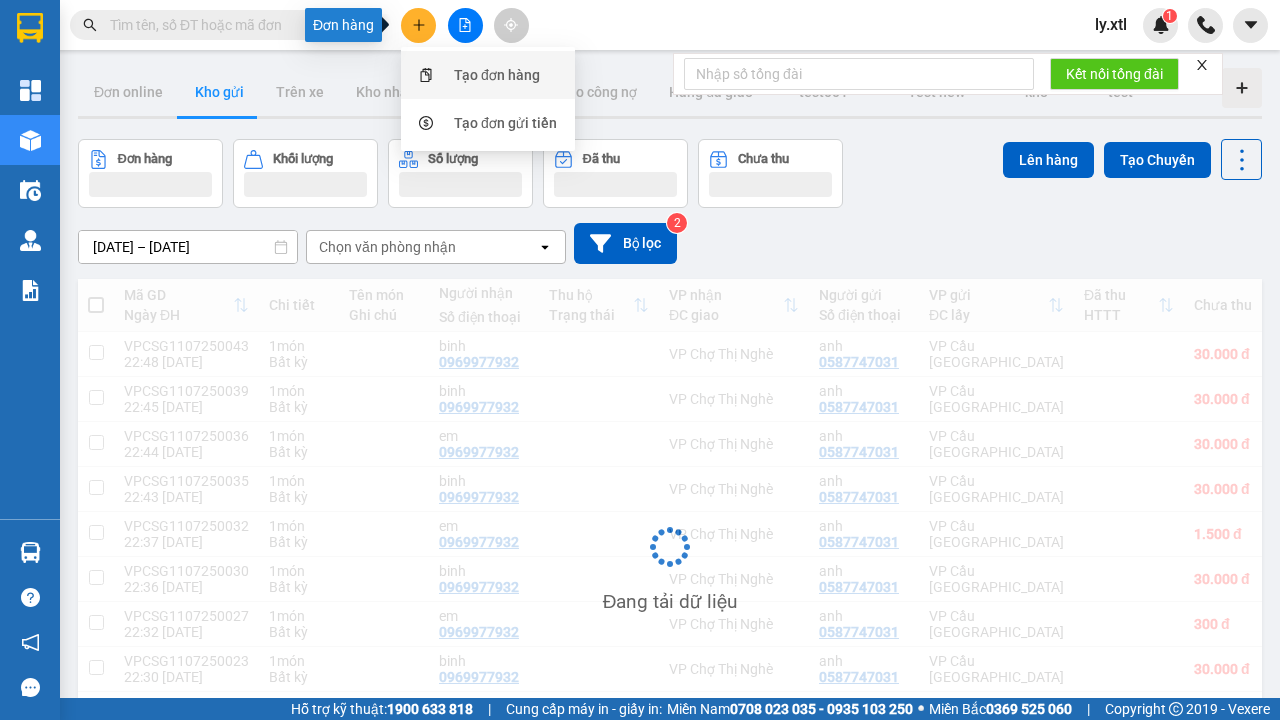 click on "Tạo đơn hàng" at bounding box center (497, 75) 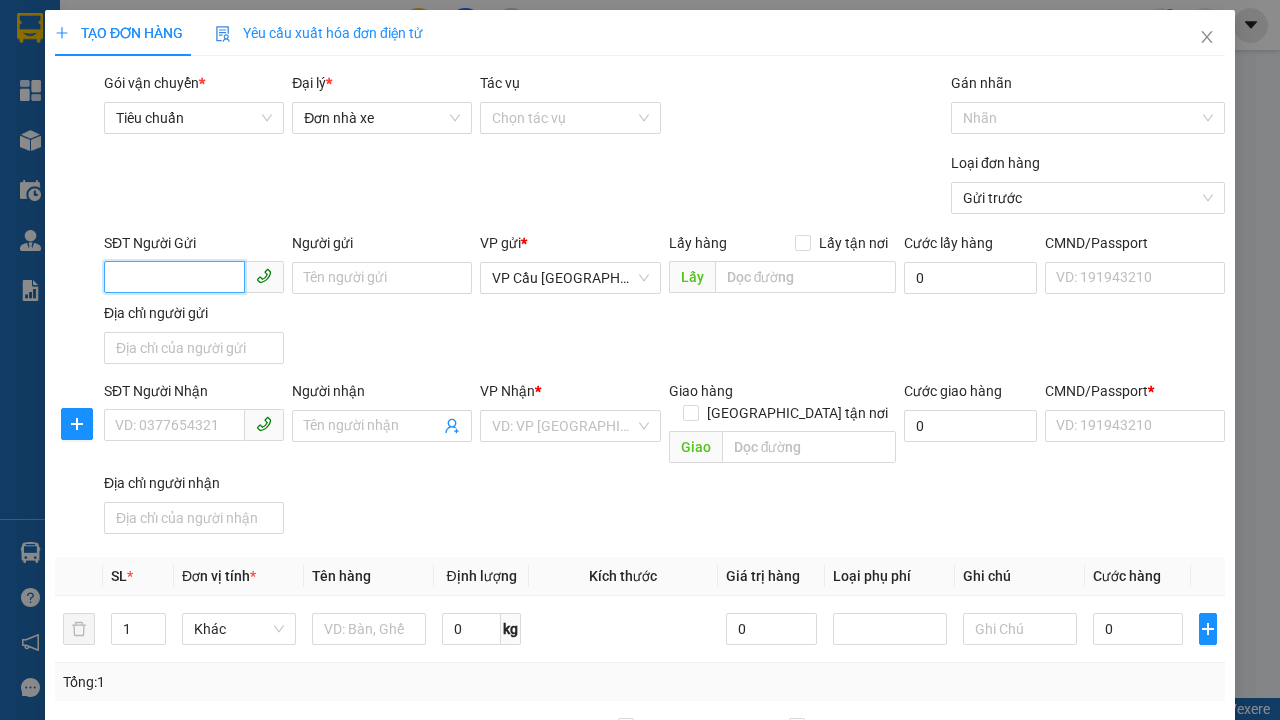 click on "SĐT Người Gửi" at bounding box center [174, 277] 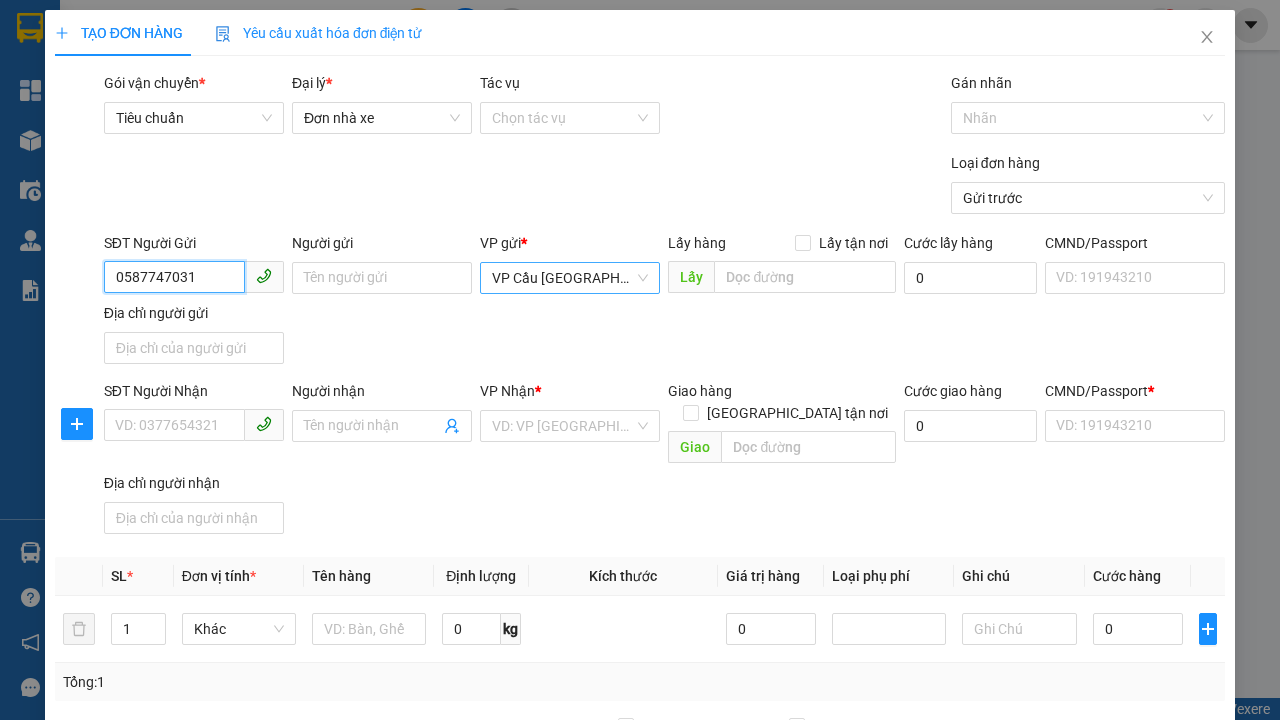 type on "0587747031" 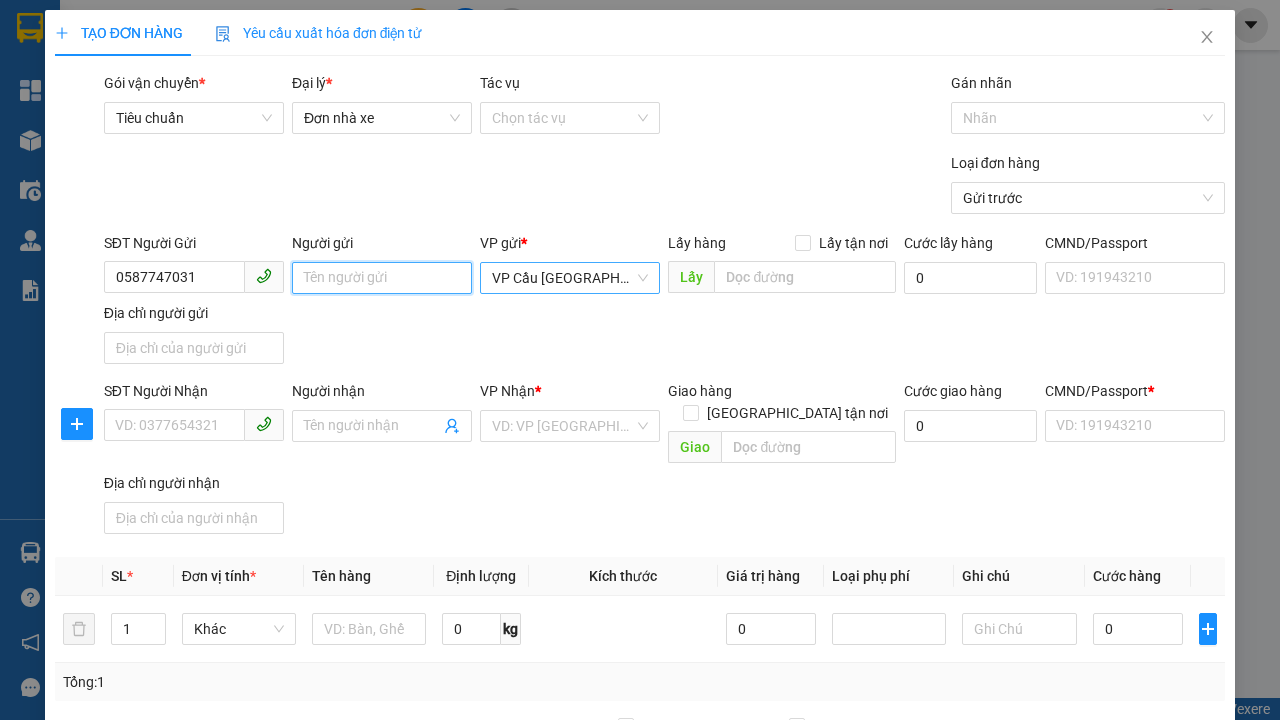 click on "Người gửi" at bounding box center (382, 278) 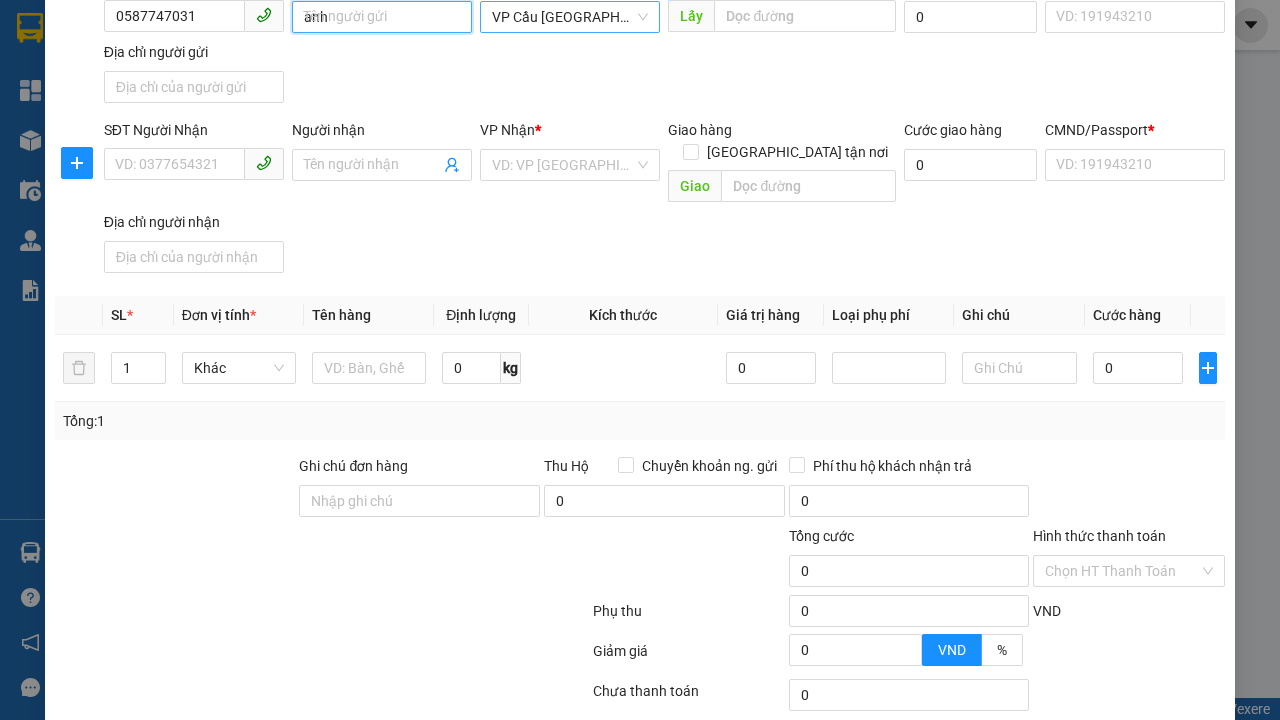 click on "VP Cầu [GEOGRAPHIC_DATA]" at bounding box center (570, 17) 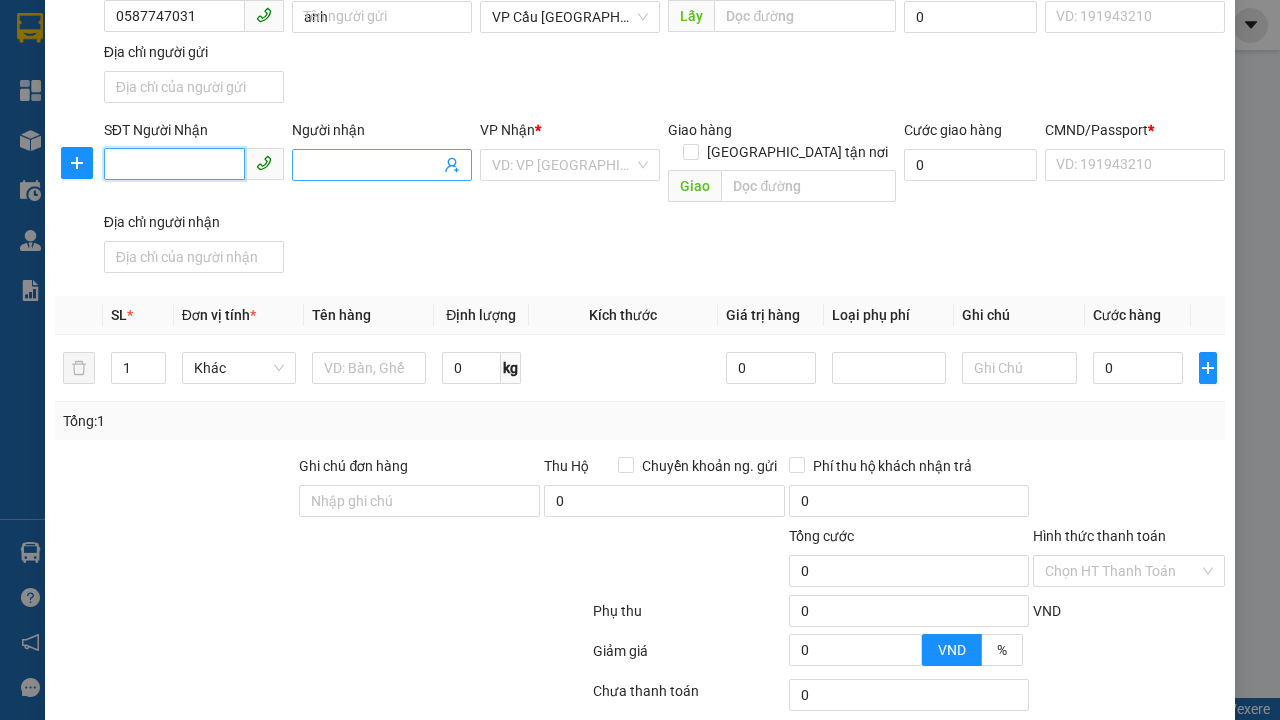 click on "SĐT Người Nhận" at bounding box center [174, 164] 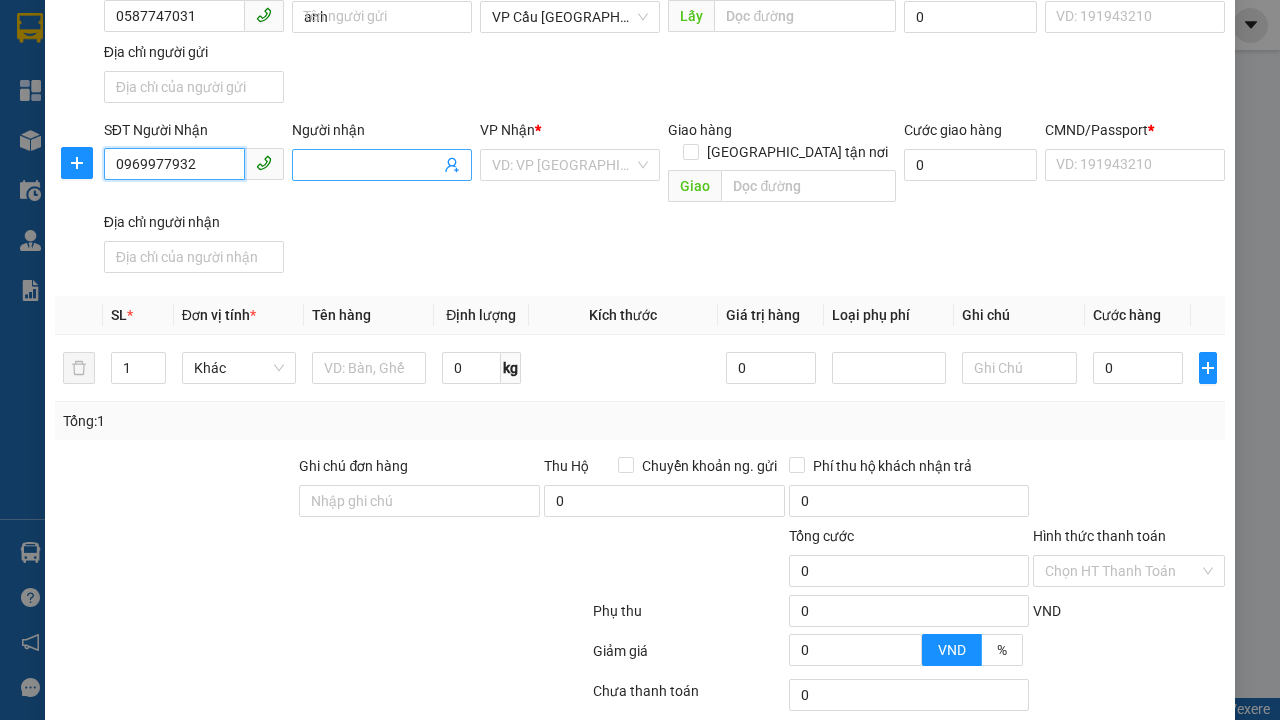 type on "0969977932" 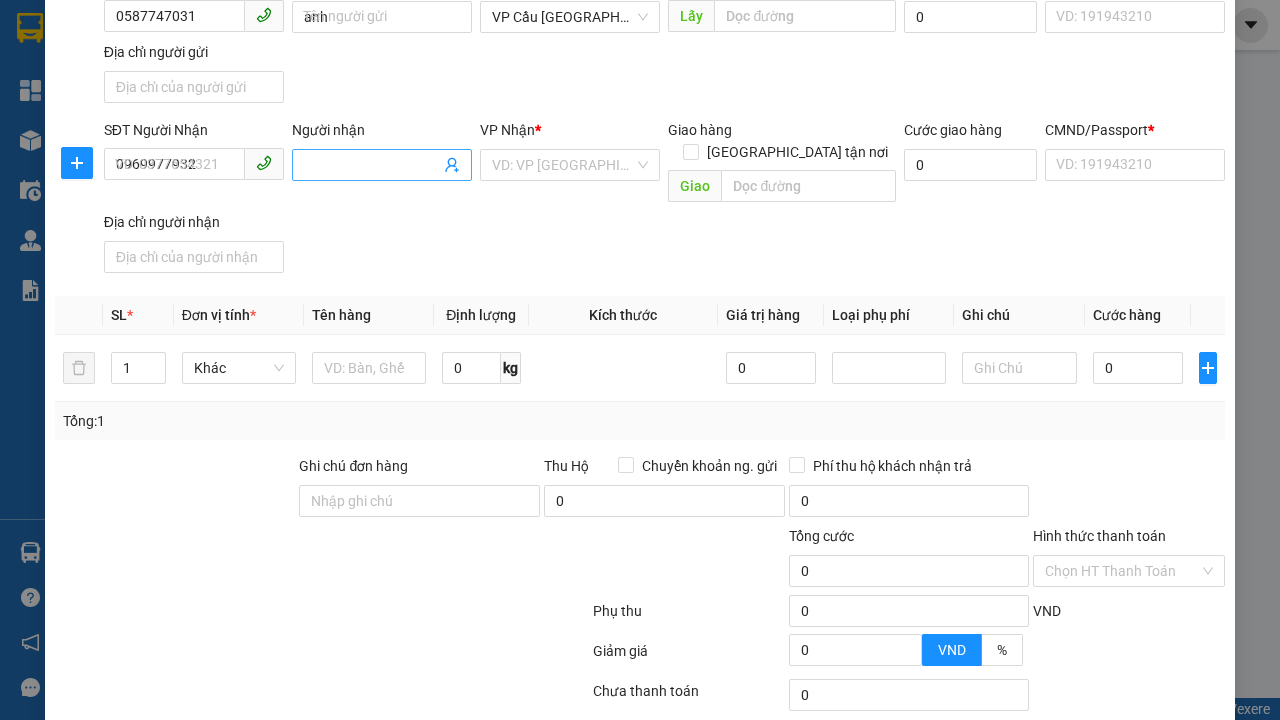 click on "Người nhận" at bounding box center (372, 165) 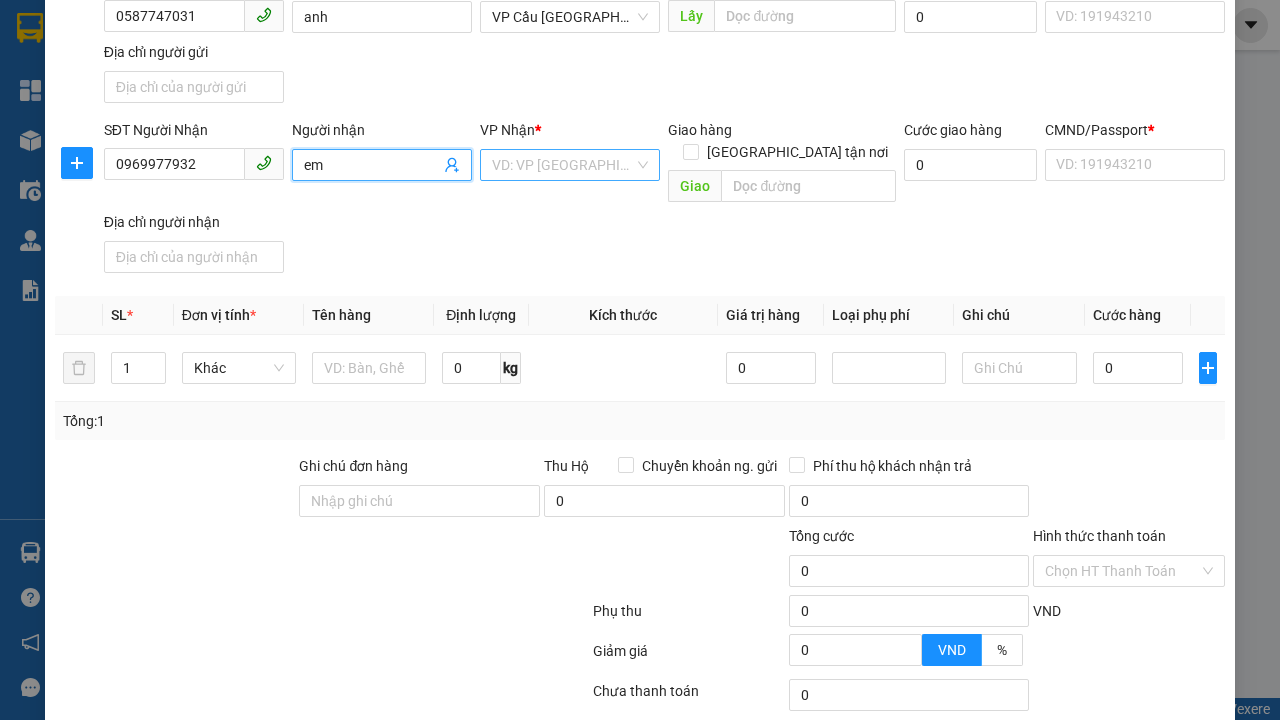 type on "em" 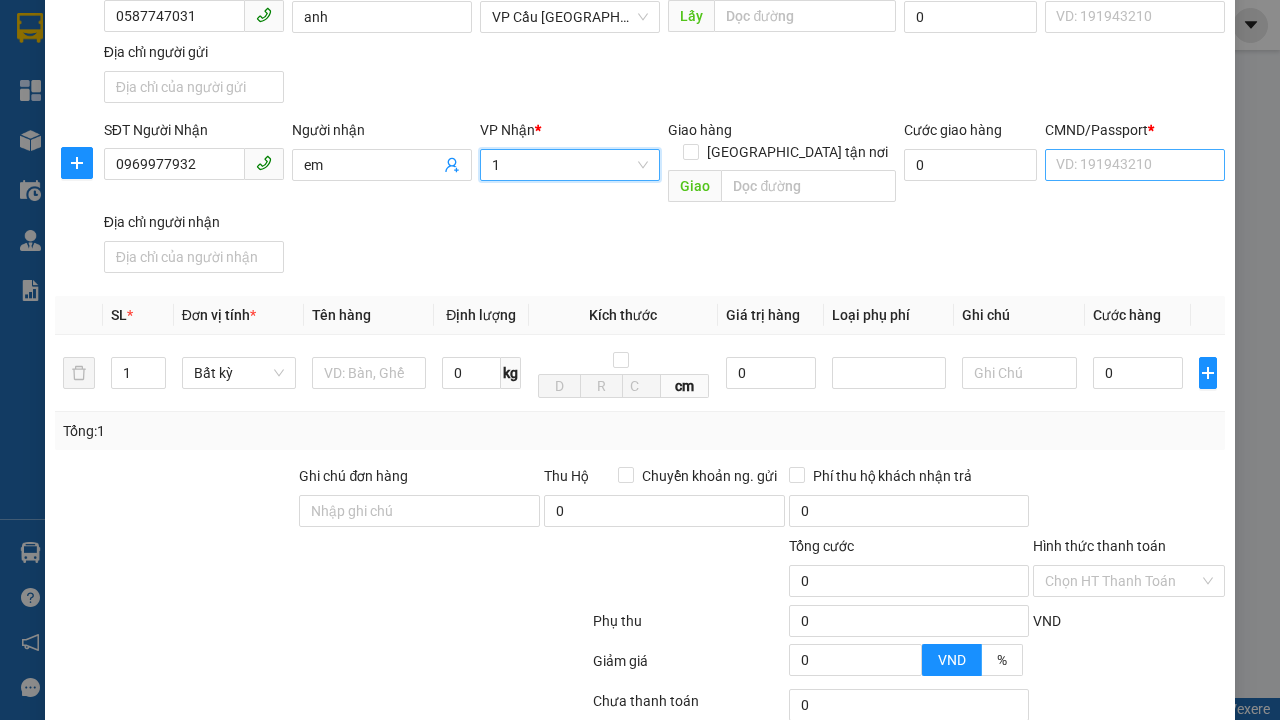 type on "1" 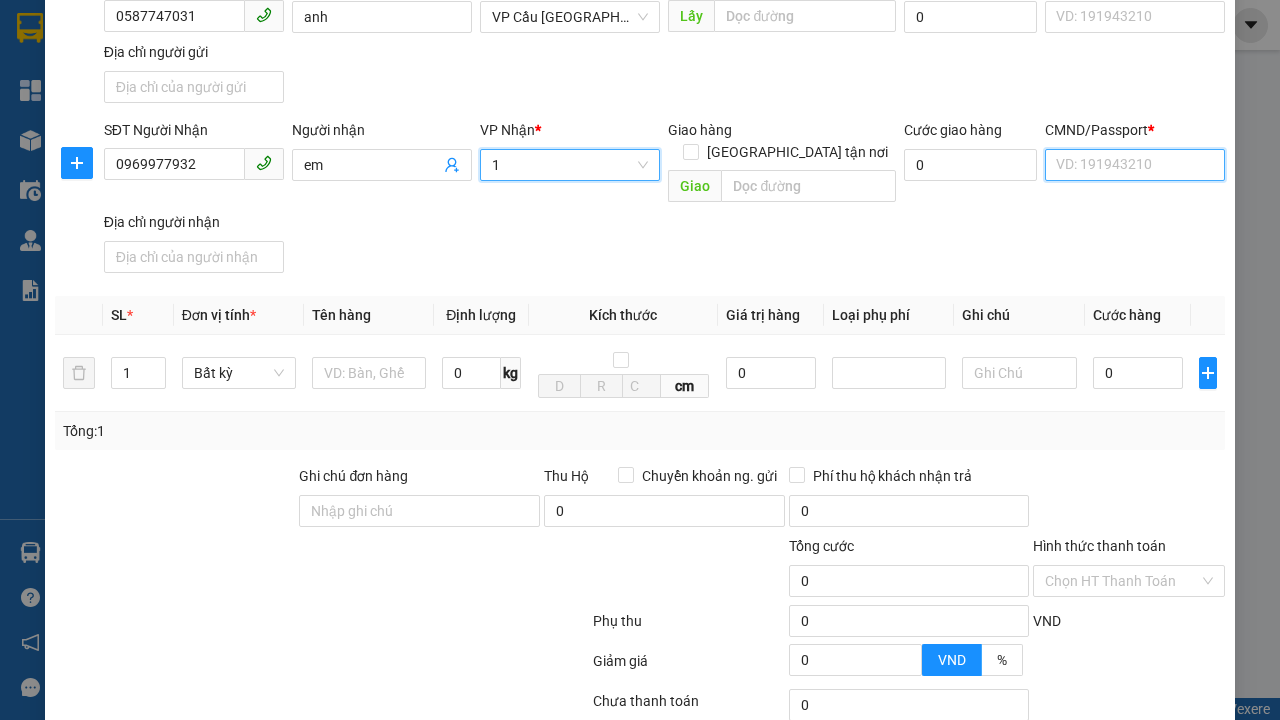 click on "CMND/Passport  *" at bounding box center [1135, 165] 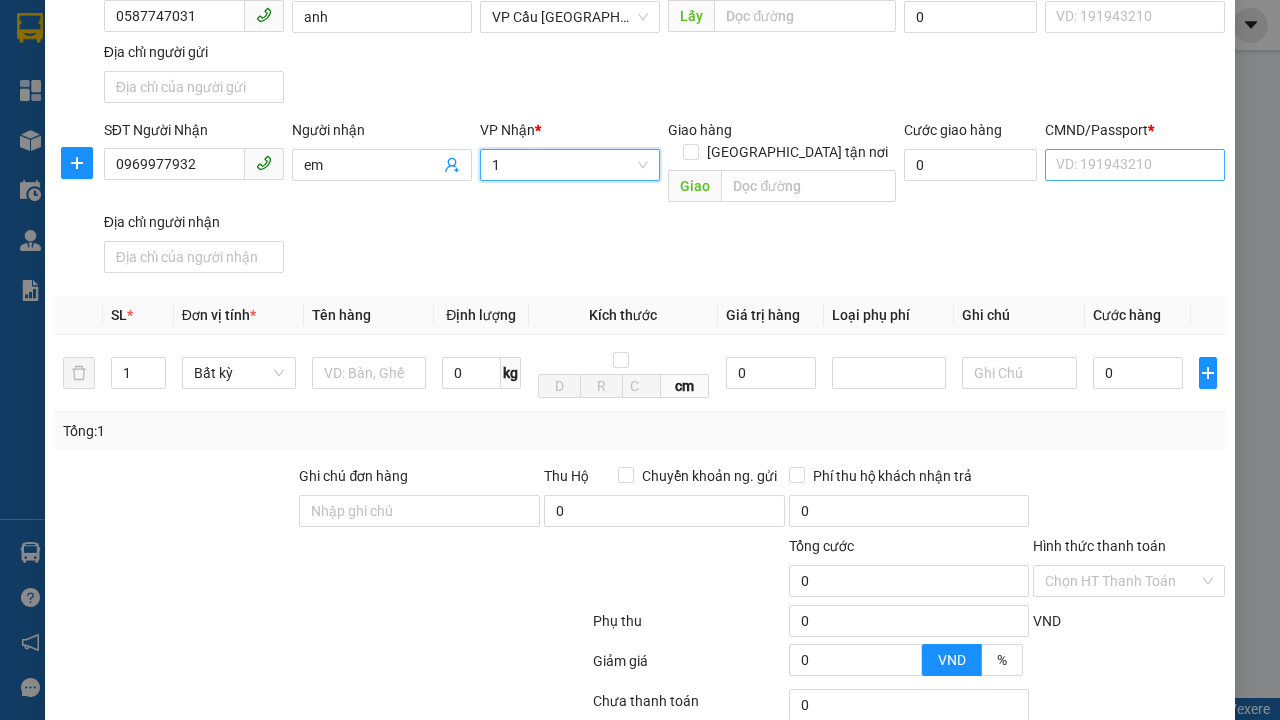 click on "SĐT Người Gửi 0587747031 Người gửi anh VP gửi  * VP Cầu [GEOGRAPHIC_DATA] Lấy hàng Lấy tận nơi Lấy Cước lấy hàng 0 CMND/Passport VD: [PASSPORT] Địa chỉ người gửi" at bounding box center [664, 41] 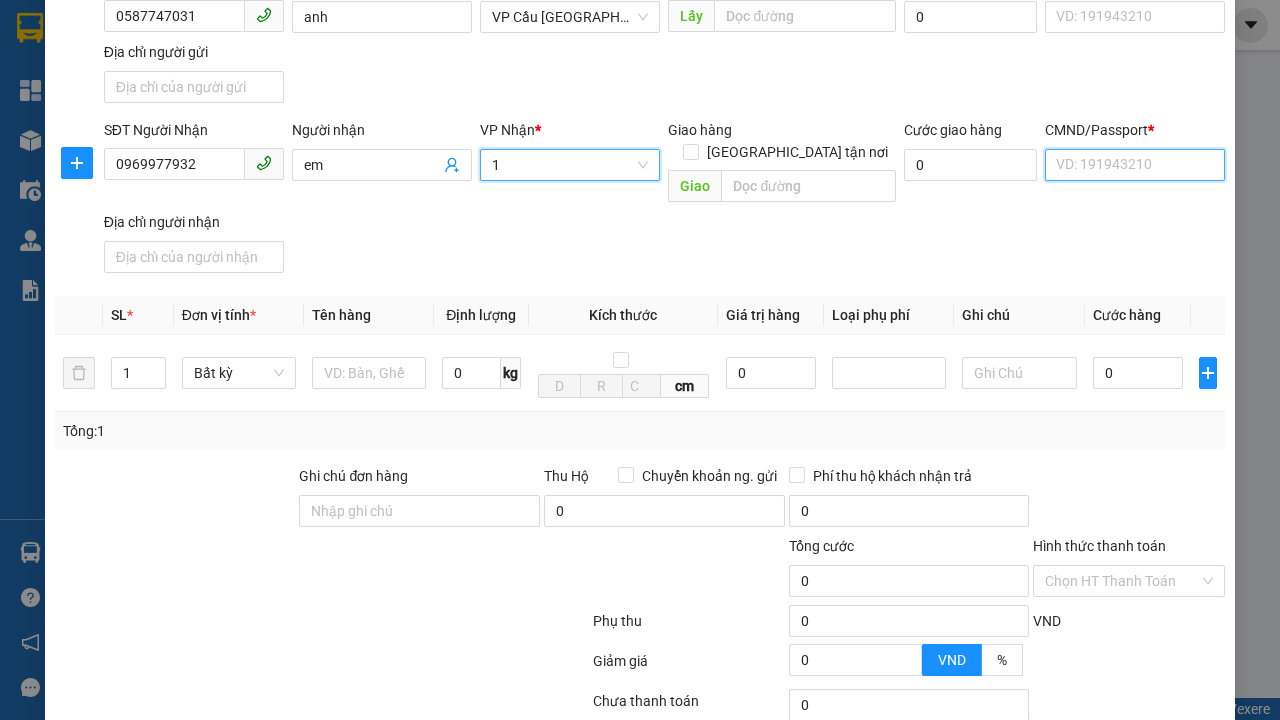 click on "CMND/Passport  *" at bounding box center [1135, 165] 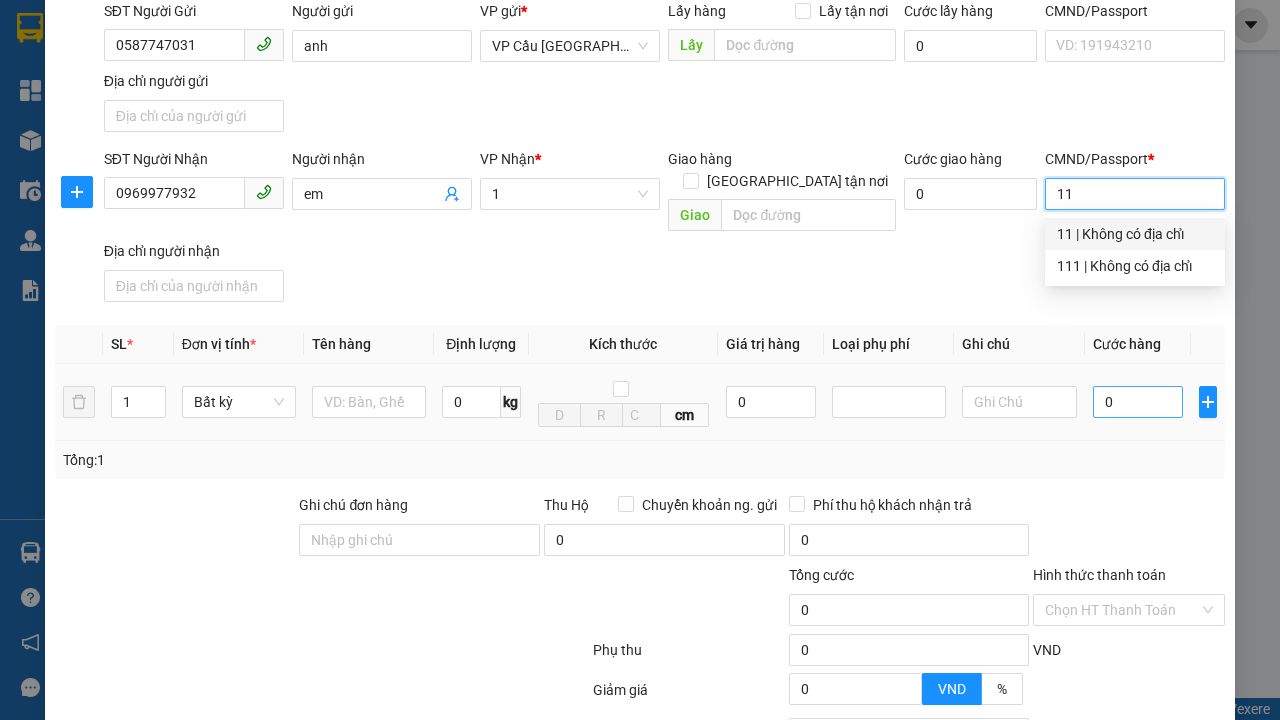 type on "11" 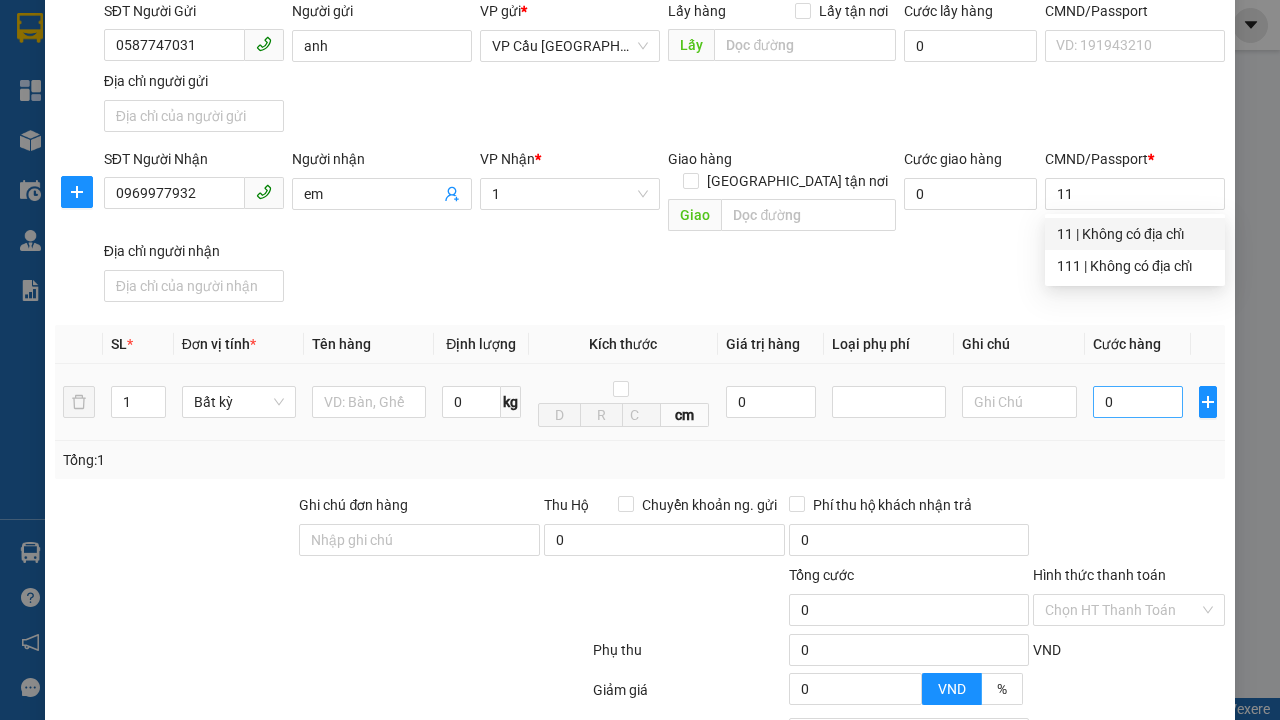 click on "SĐT Người Nhận 0969977932 Người nhận em VP Nhận  * 1 Giao hàng [GEOGRAPHIC_DATA] tận nơi Giao Cước giao hàng 0 CMND/Passport  * 11 Địa chỉ người nhận" at bounding box center [664, 229] 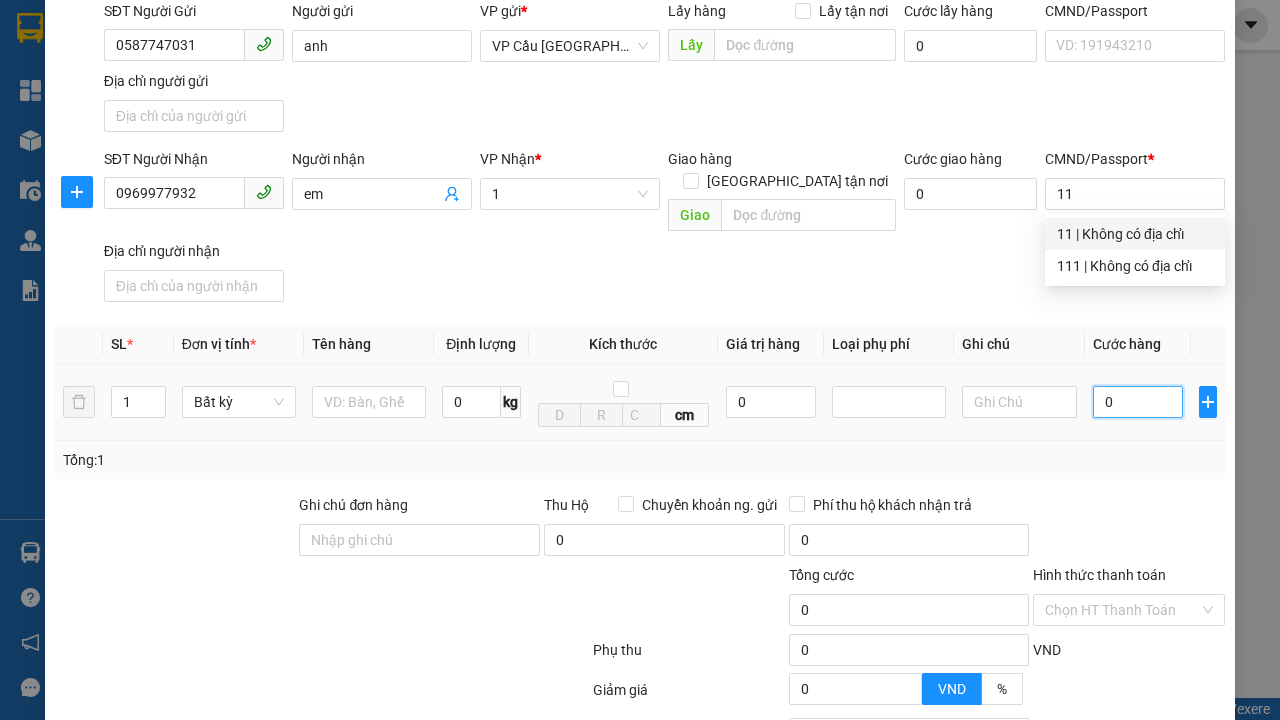 click on "0" at bounding box center (1138, 402) 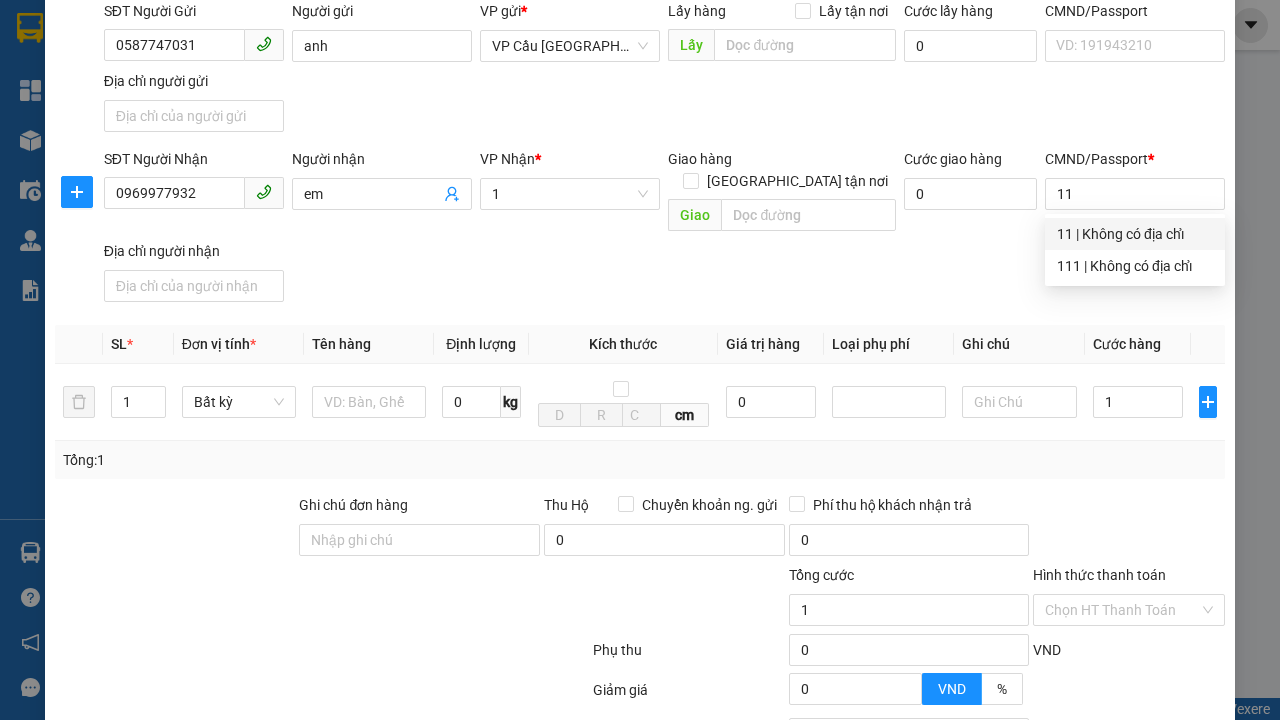 click on "Ghi chú" at bounding box center [1019, 344] 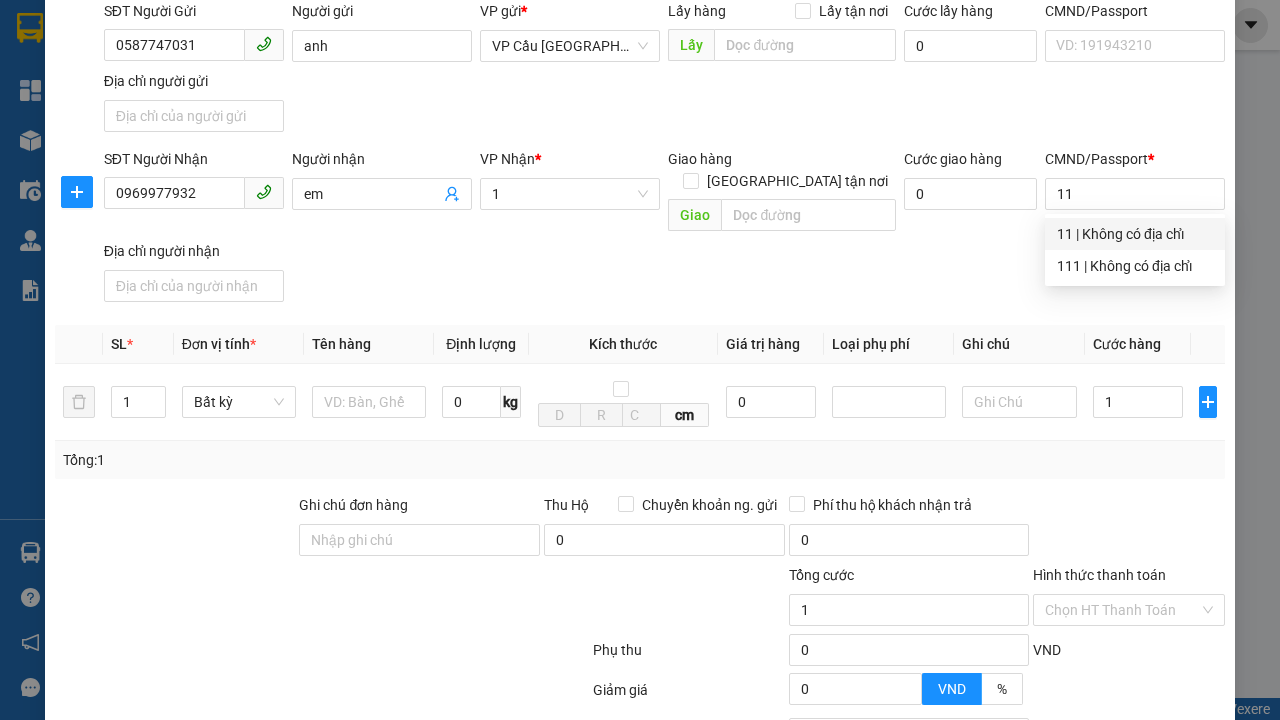 type on "1.000" 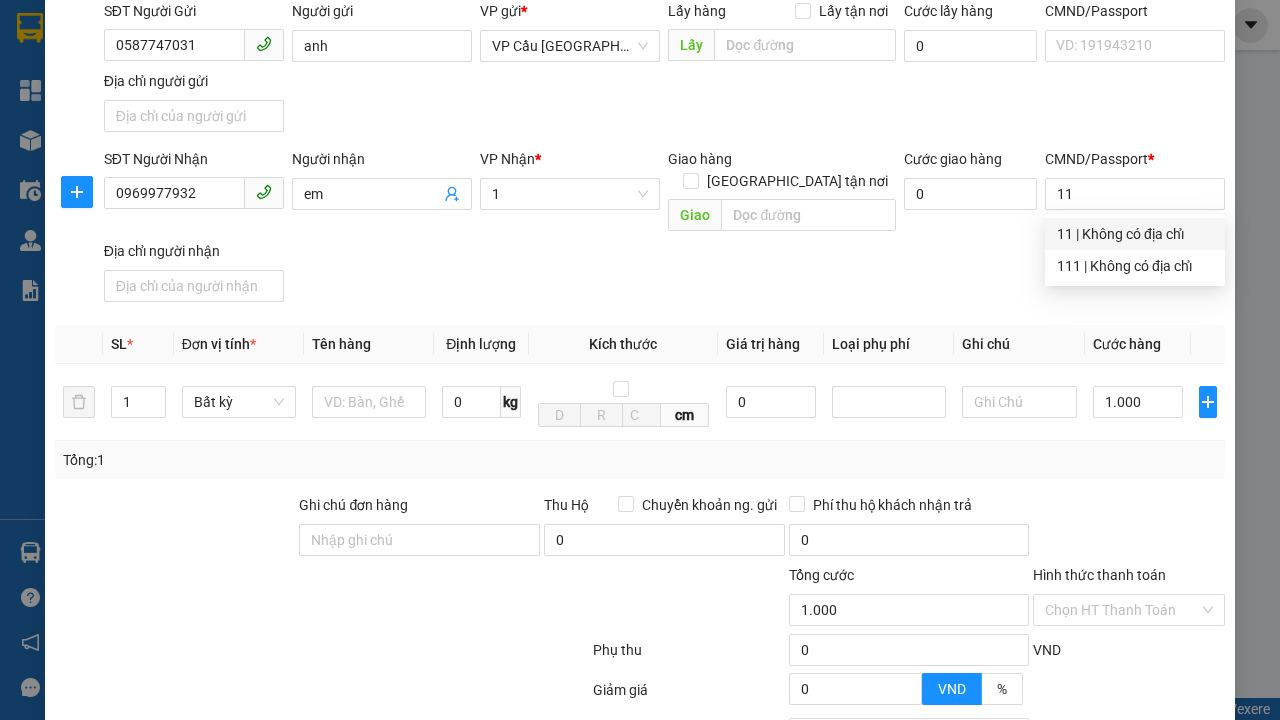 type on "300" 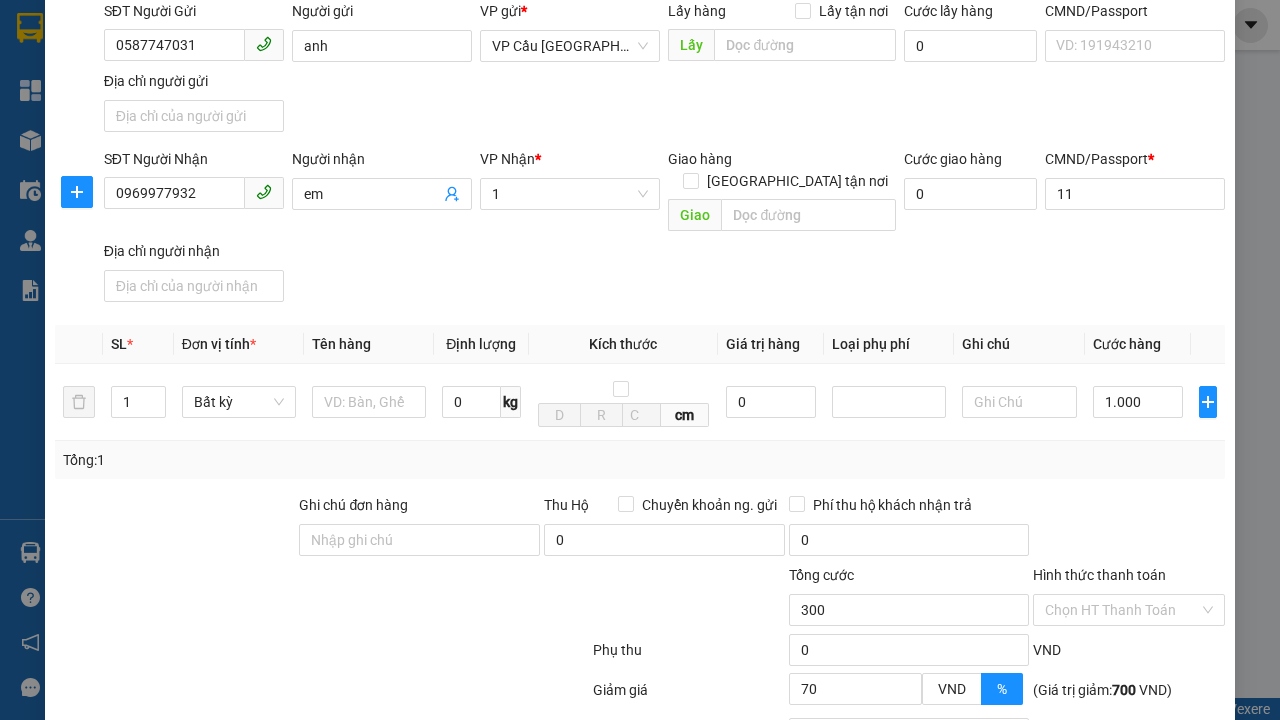 click on "[PERSON_NAME]" at bounding box center [1027, 847] 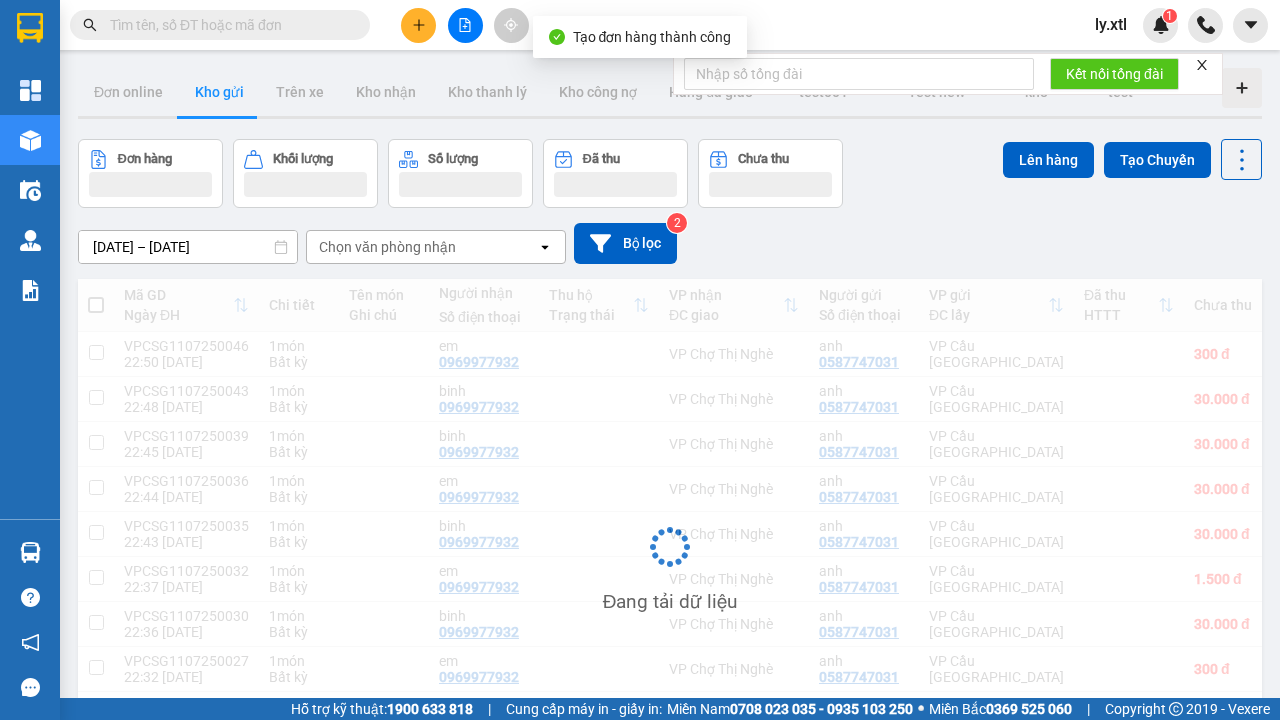 scroll, scrollTop: 179, scrollLeft: 0, axis: vertical 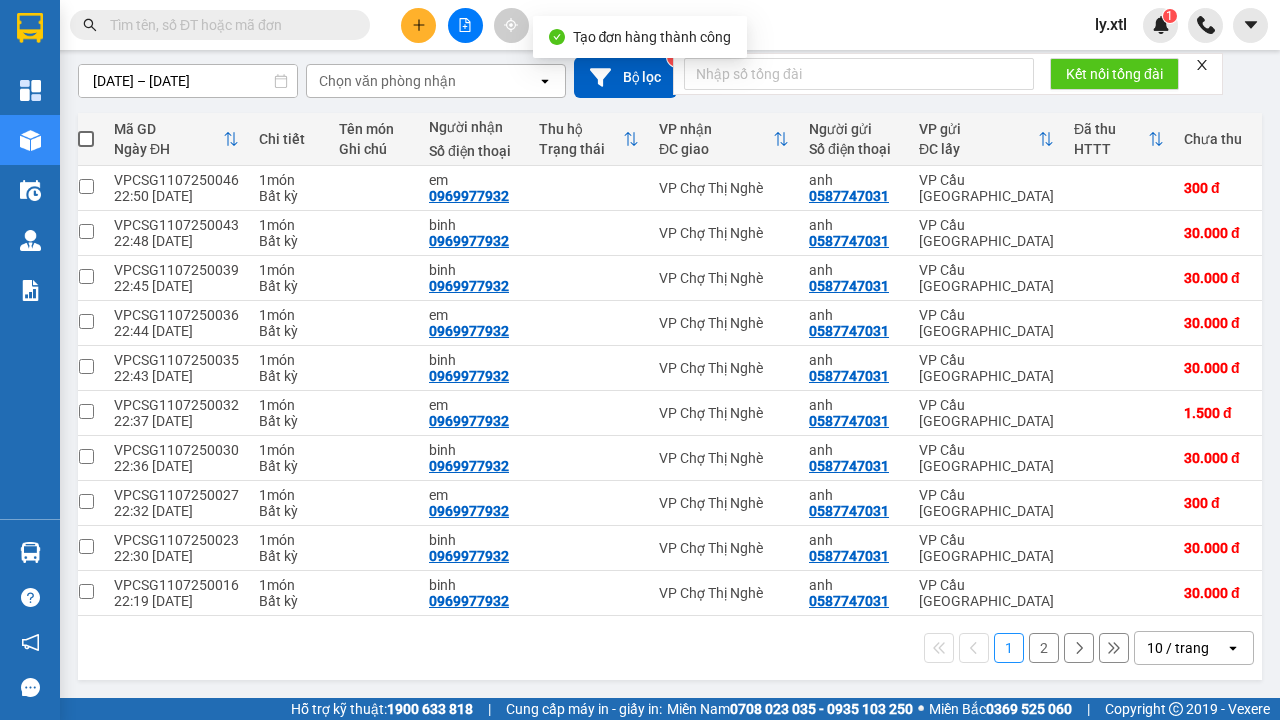 click at bounding box center [86, 186] 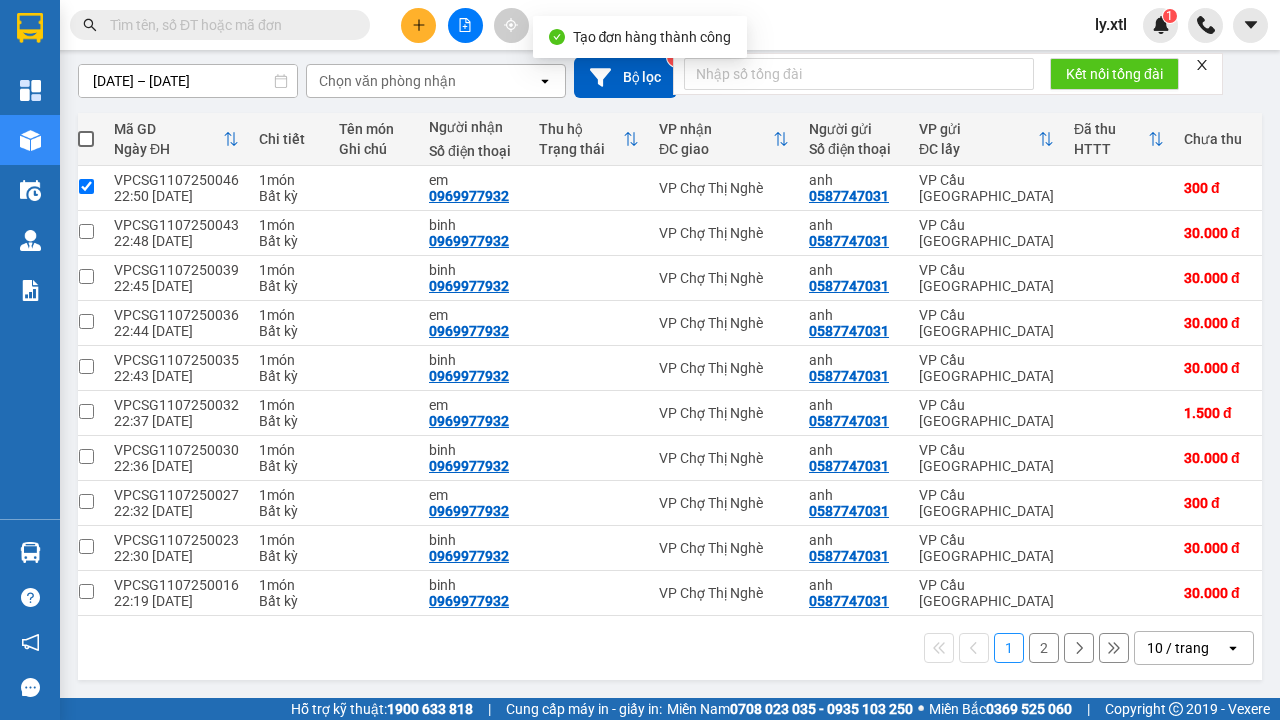 checkbox on "true" 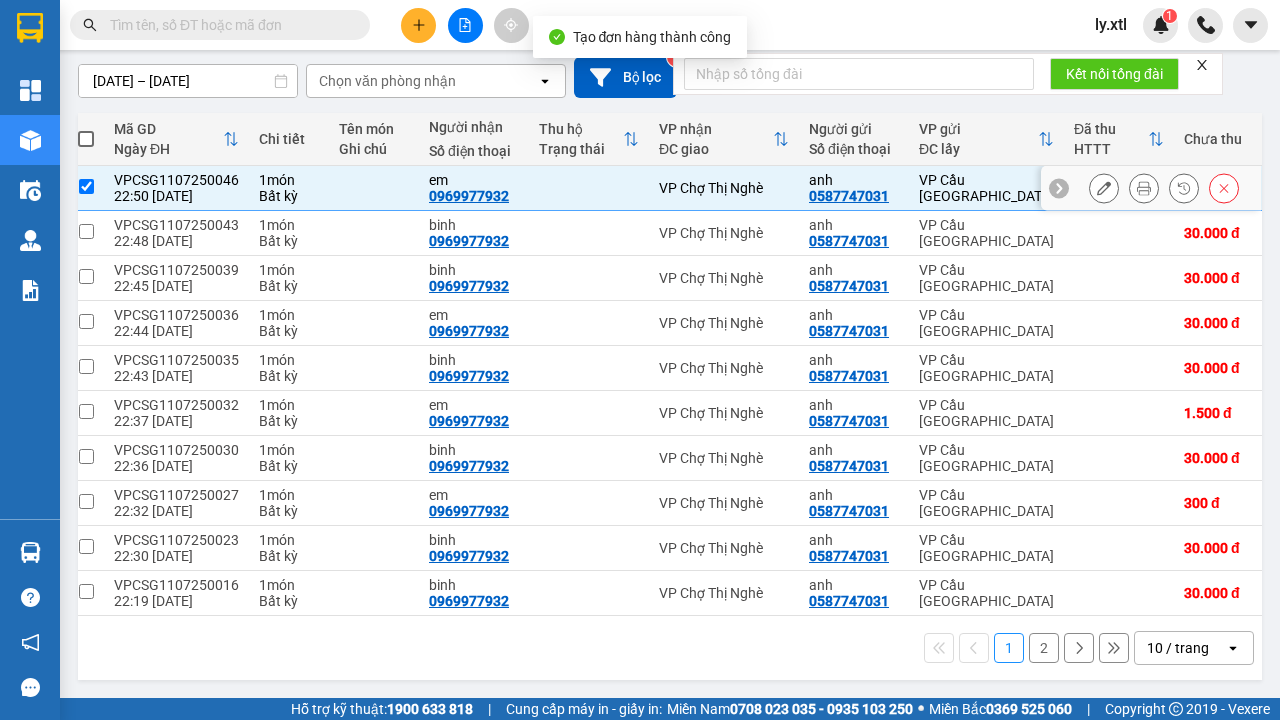 click on "Lên hàng" at bounding box center (1048, -9) 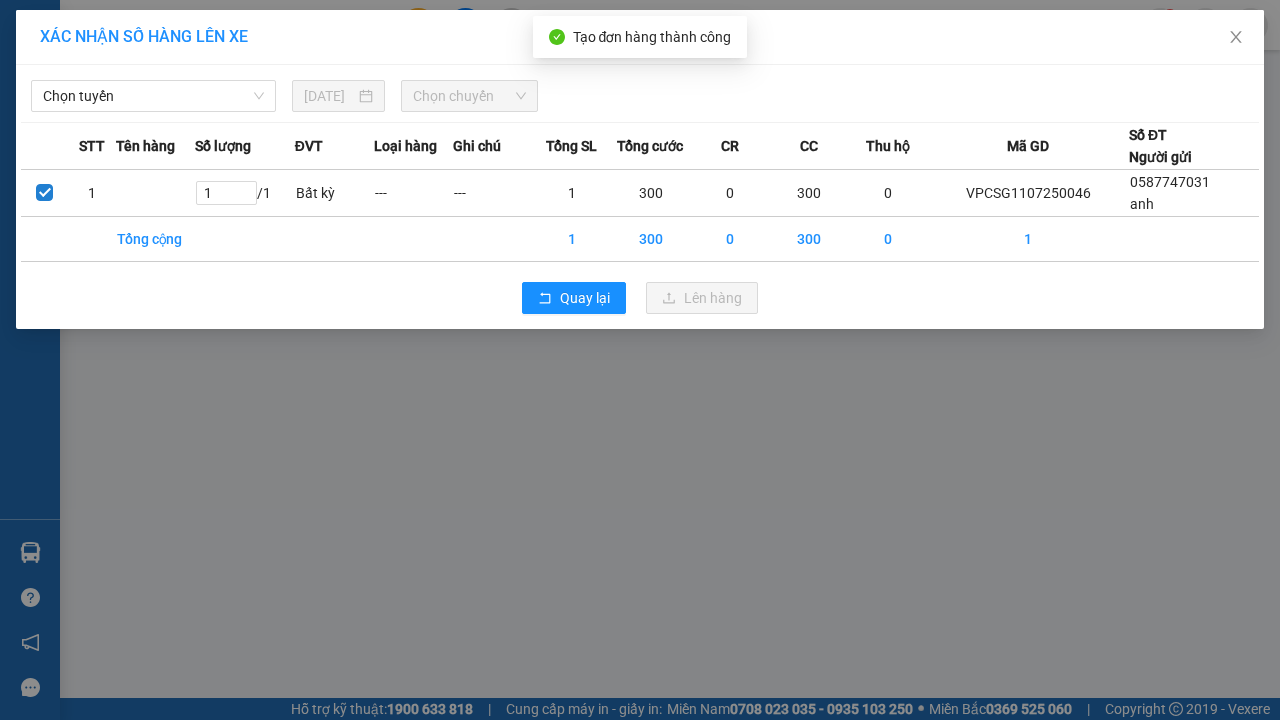 click on "Chọn tuyến" at bounding box center [153, 96] 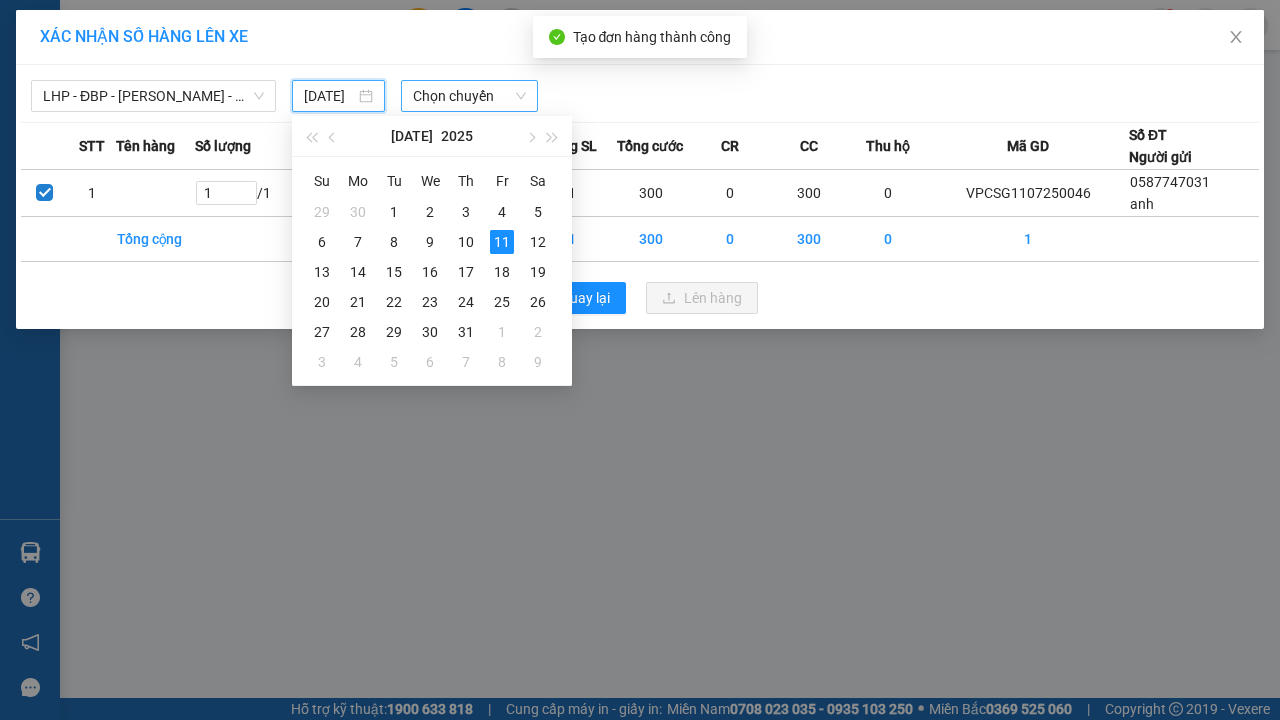 click on "11" at bounding box center (502, 242) 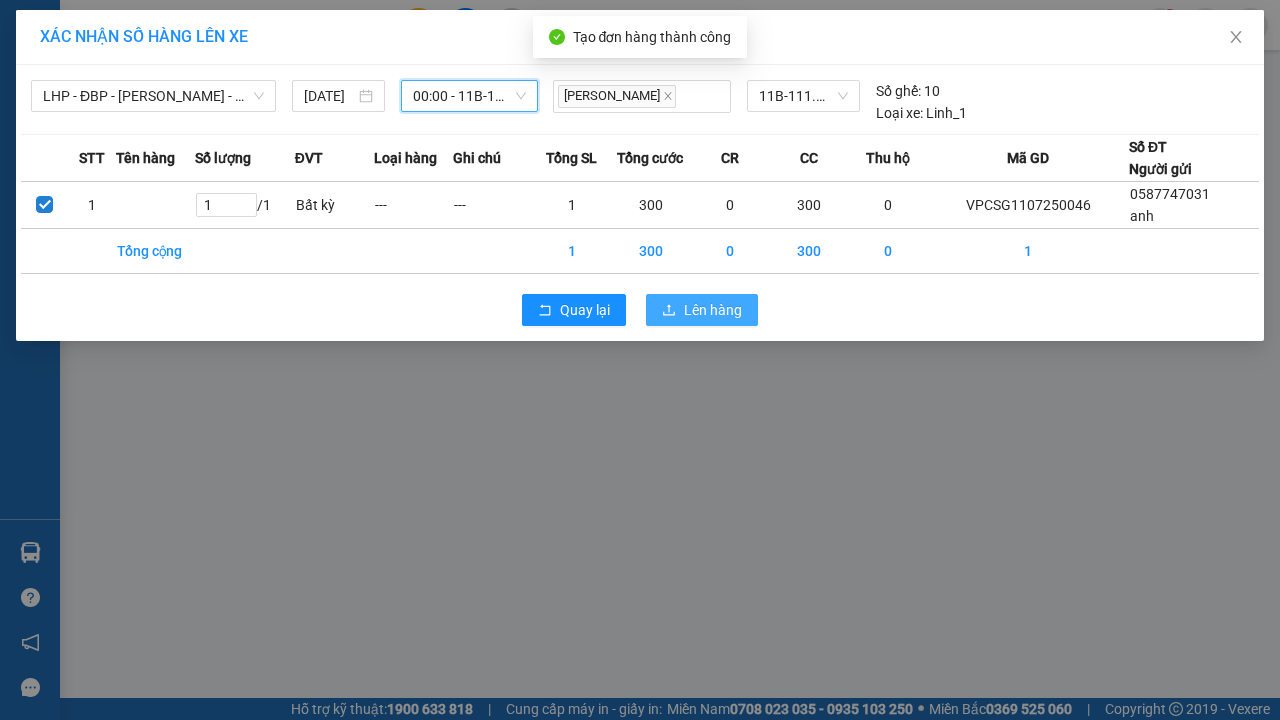click on "Lên hàng" at bounding box center [713, 310] 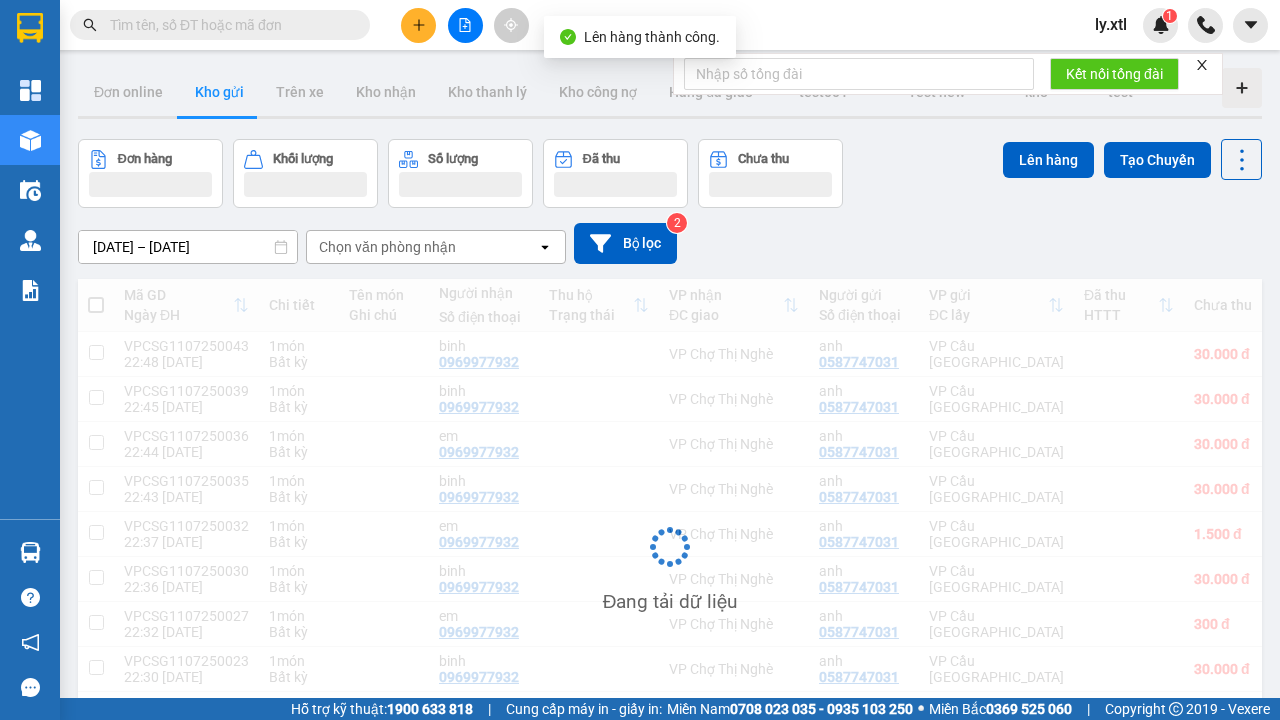 scroll, scrollTop: 68, scrollLeft: 0, axis: vertical 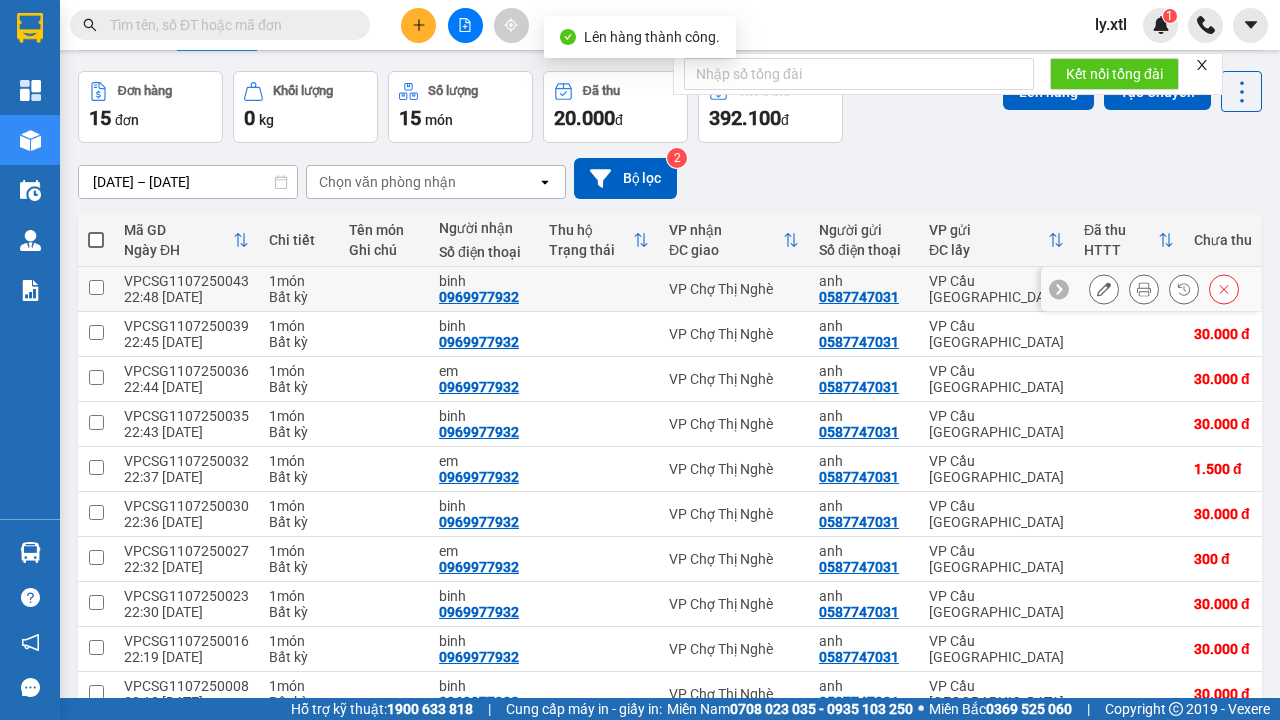 click on "Trên xe" at bounding box center [300, 24] 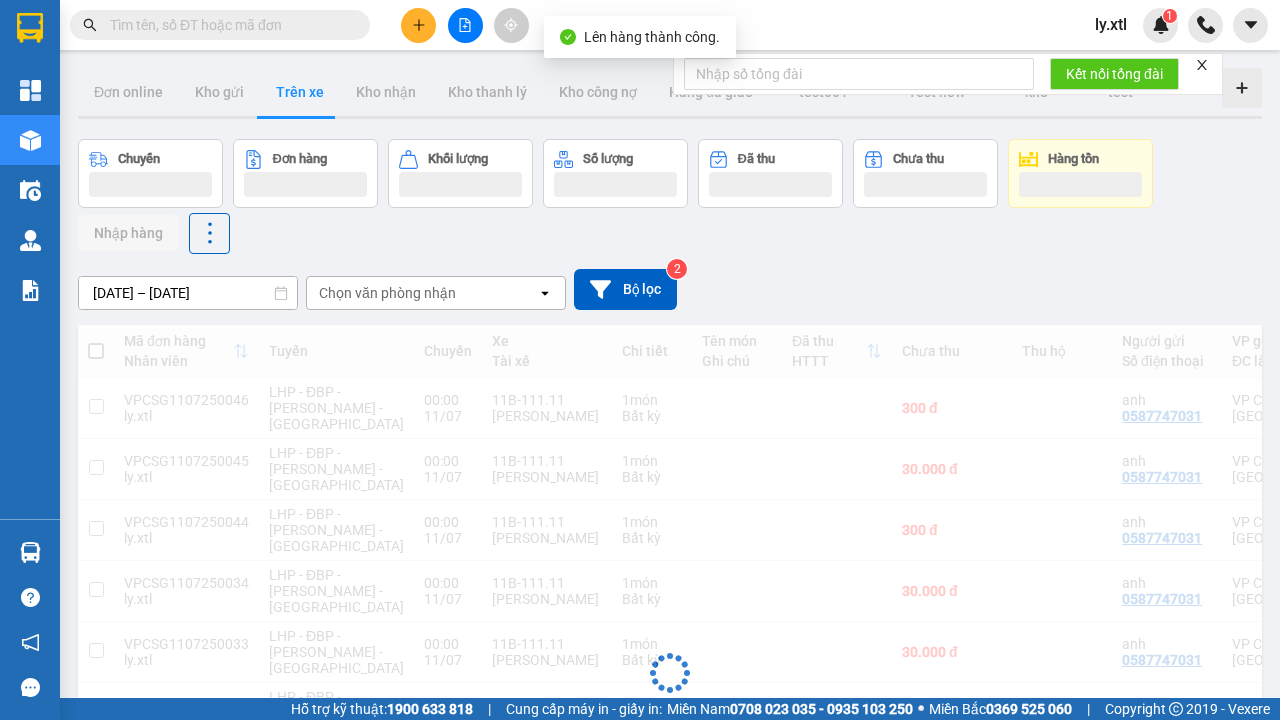 scroll, scrollTop: 388, scrollLeft: 0, axis: vertical 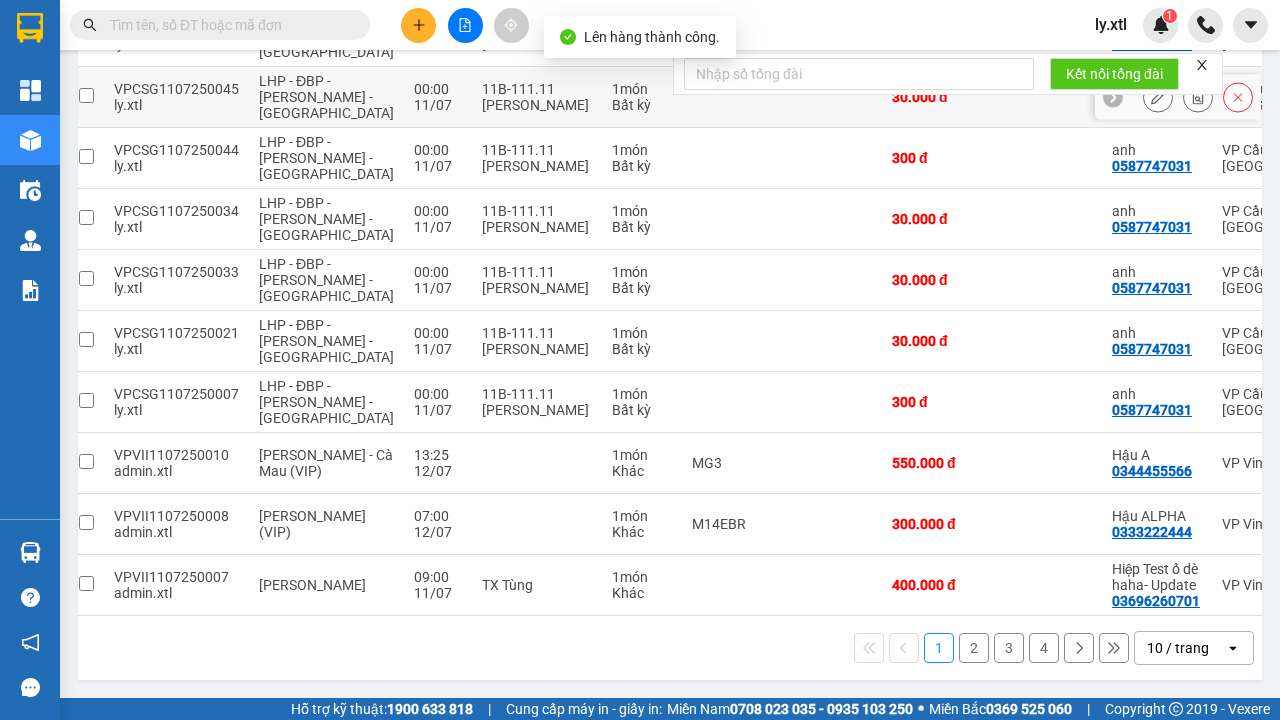 click at bounding box center [86, 34] 